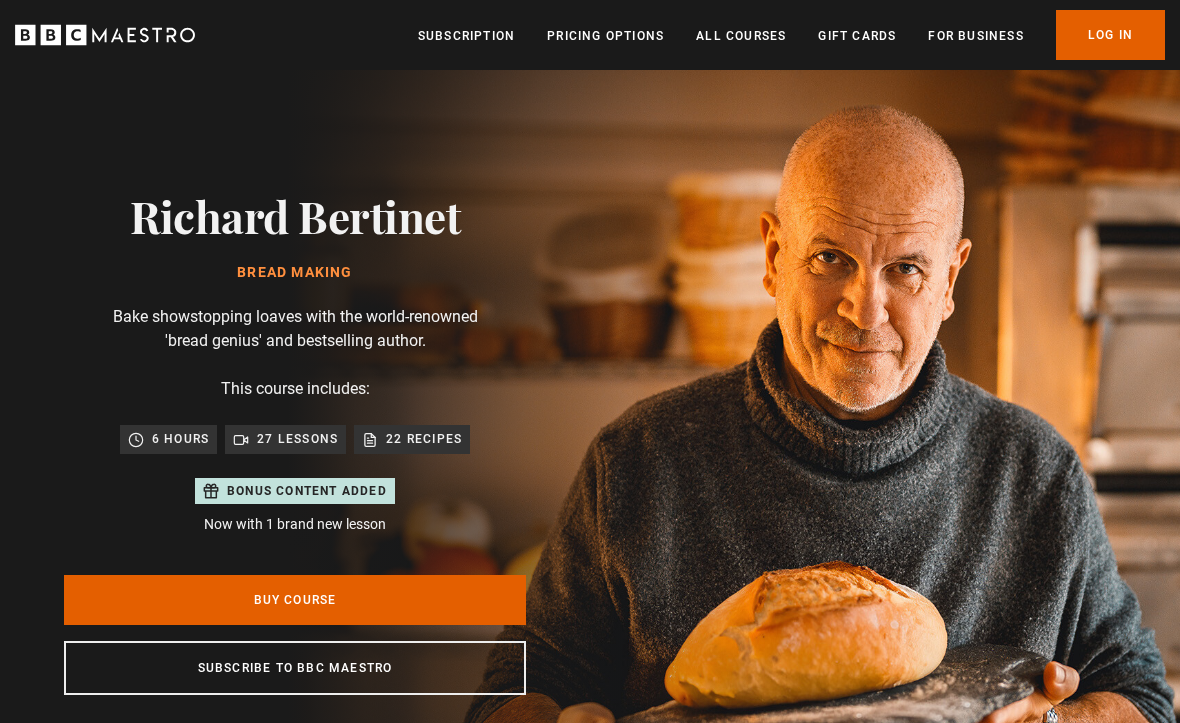 scroll, scrollTop: 0, scrollLeft: 0, axis: both 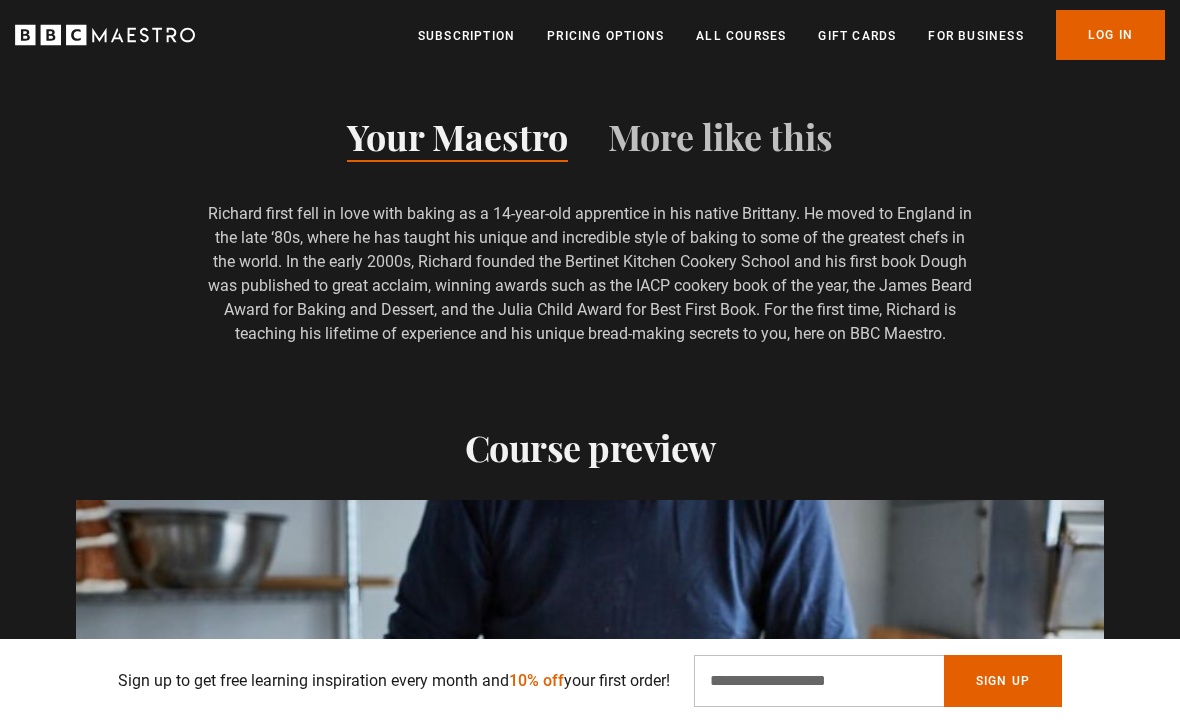 click on "Log In" at bounding box center [1110, 35] 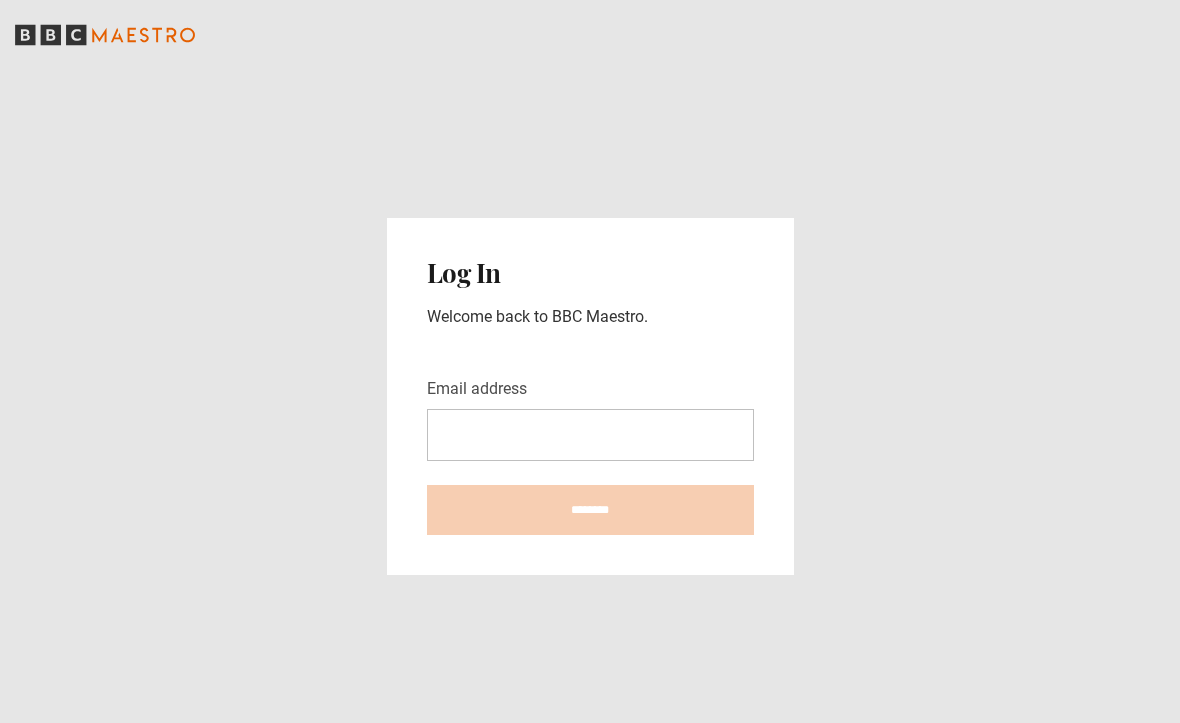 scroll, scrollTop: 252, scrollLeft: 0, axis: vertical 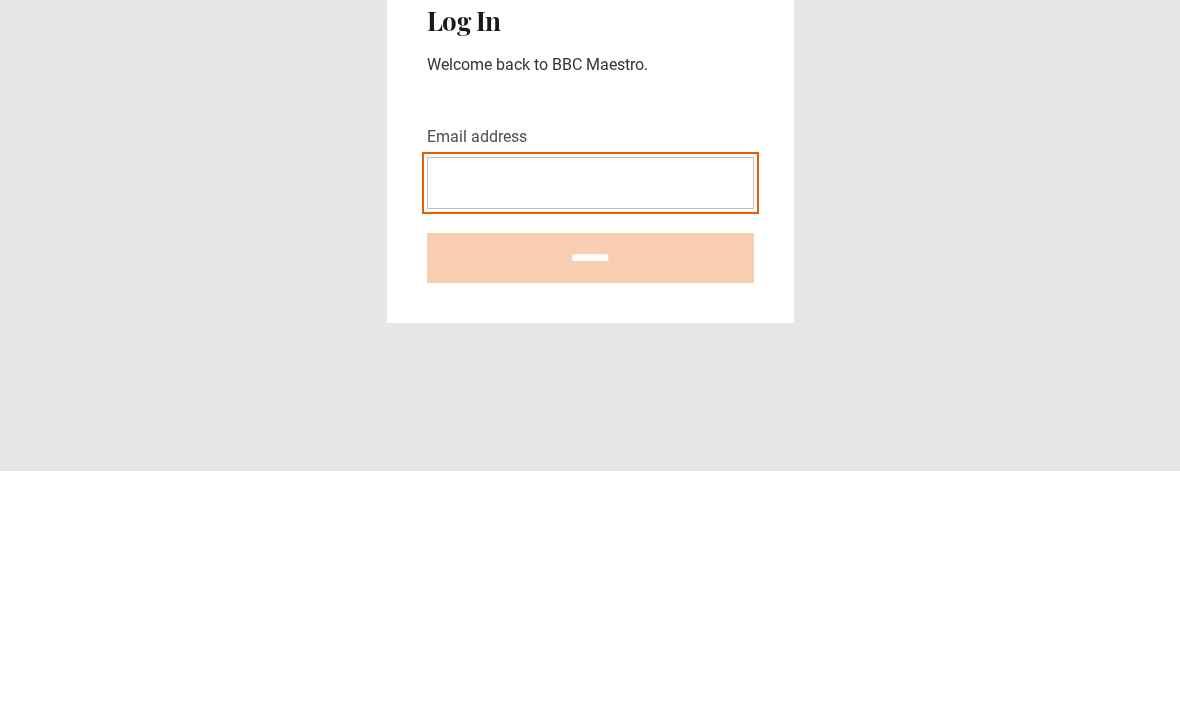 type on "**********" 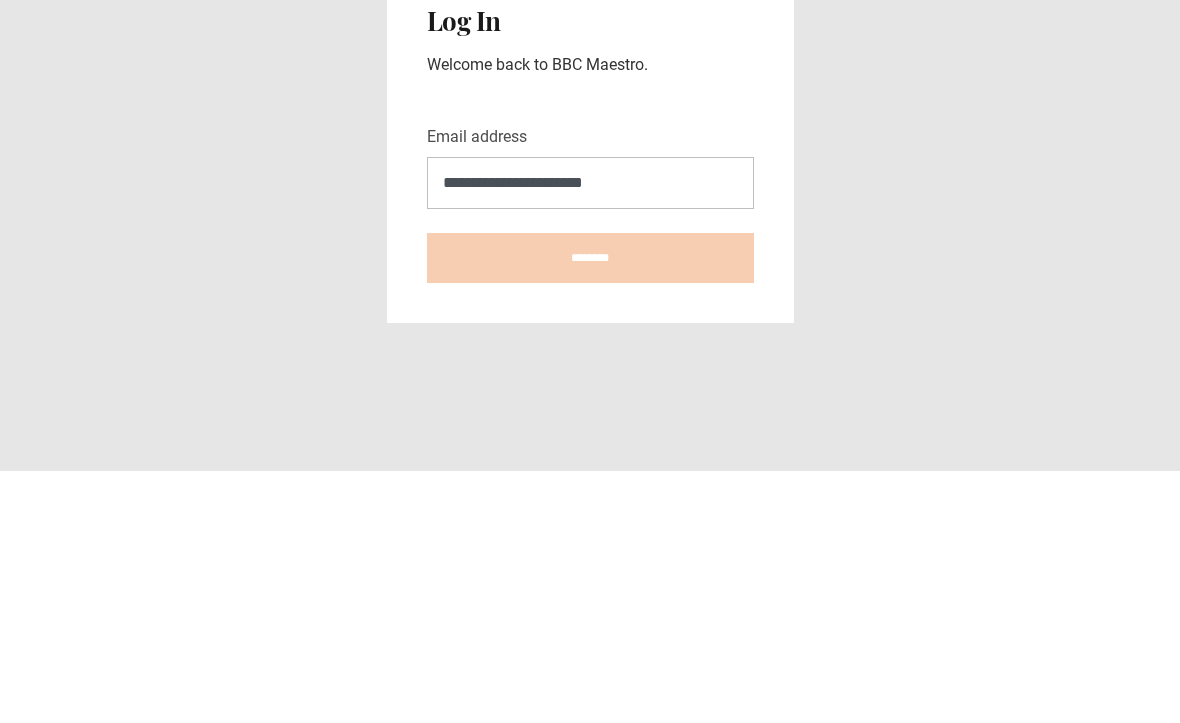 click on "********" at bounding box center [590, 510] 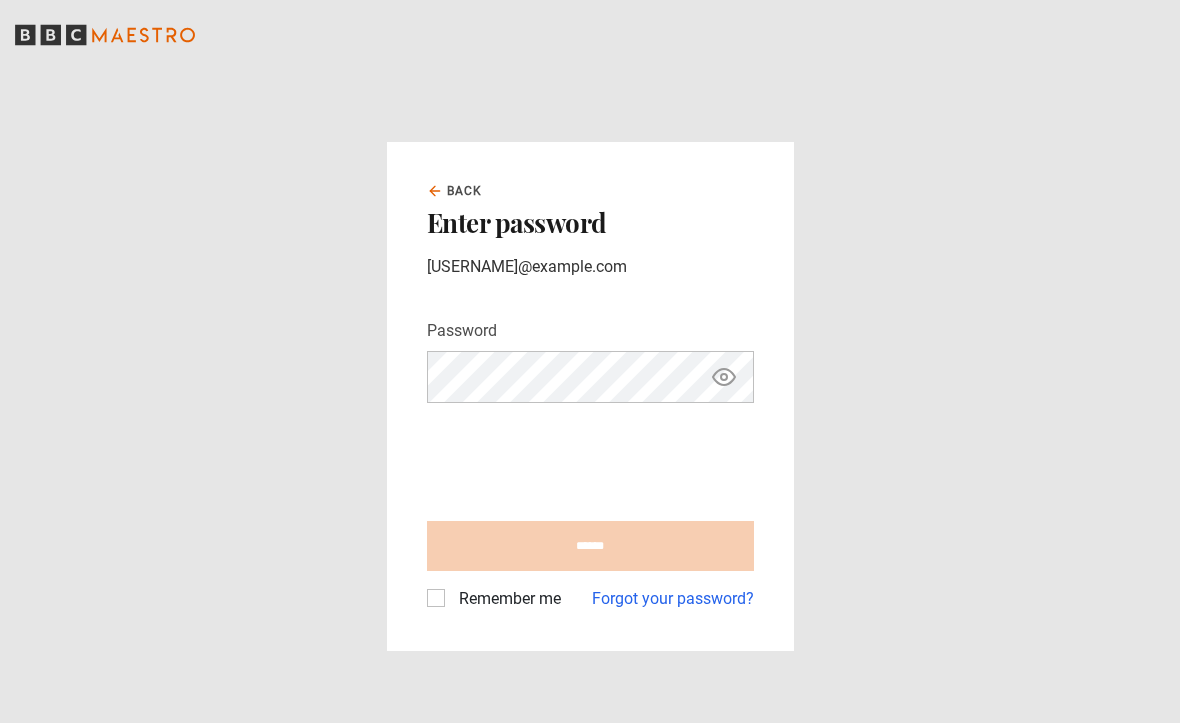 scroll, scrollTop: 222, scrollLeft: 0, axis: vertical 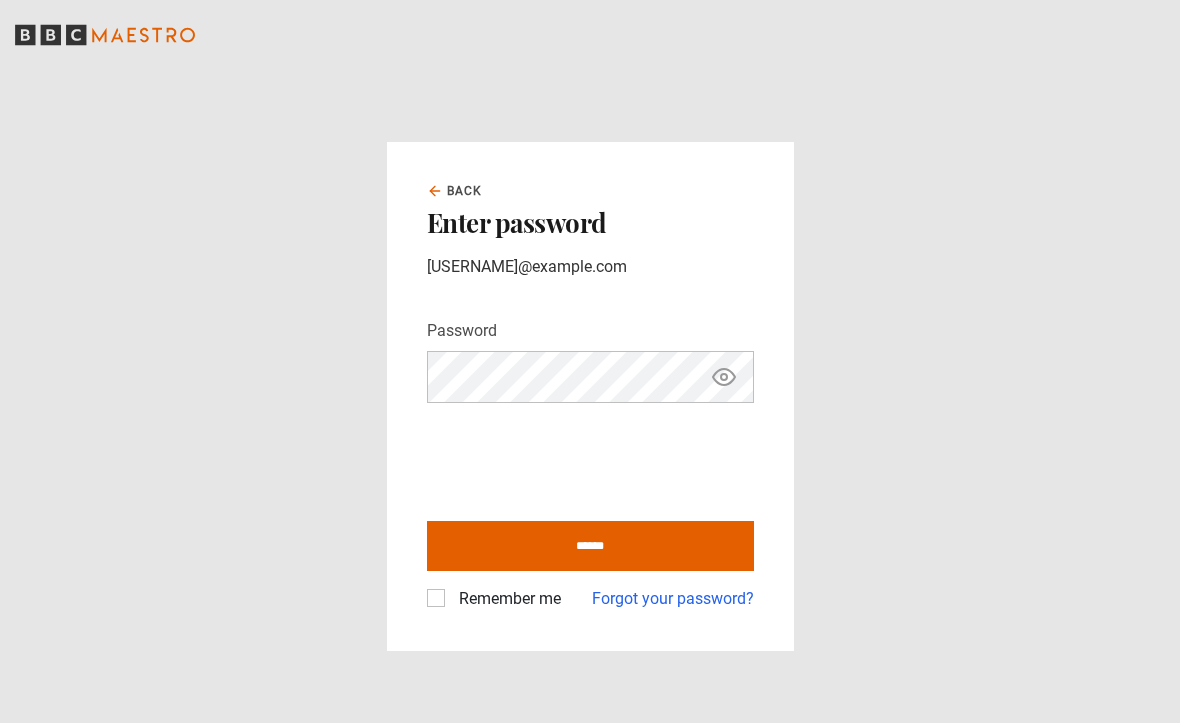 click on "Remember me" at bounding box center [506, 599] 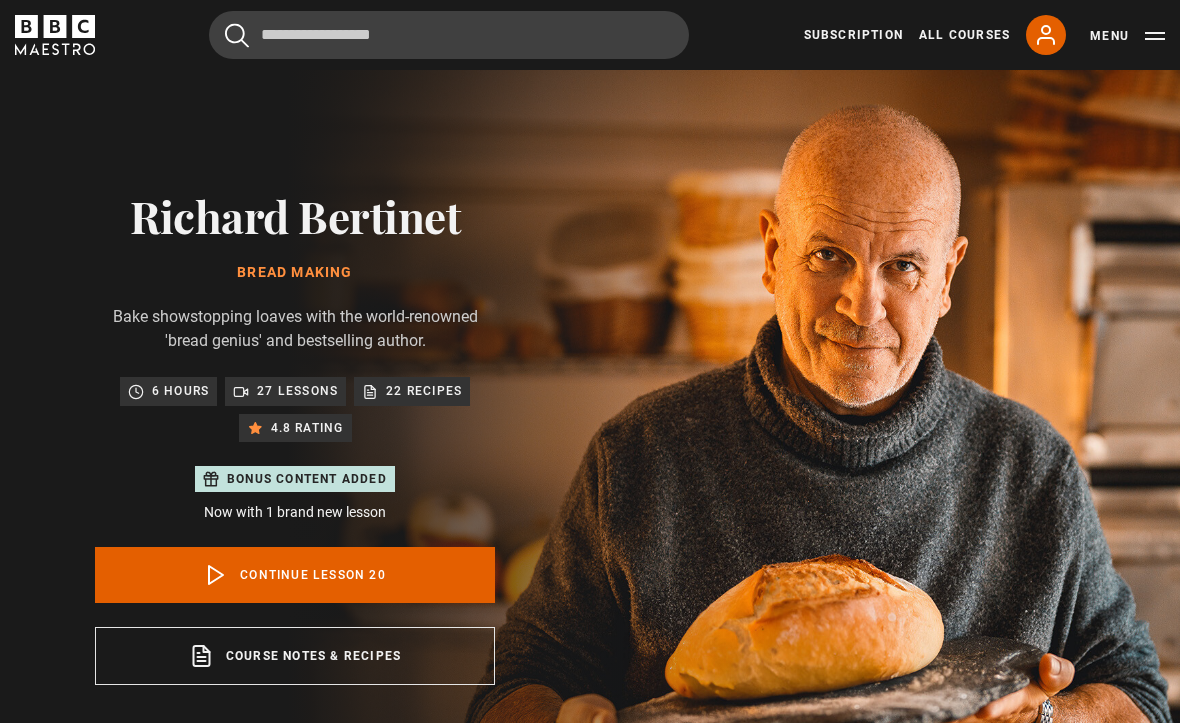scroll, scrollTop: 803, scrollLeft: 0, axis: vertical 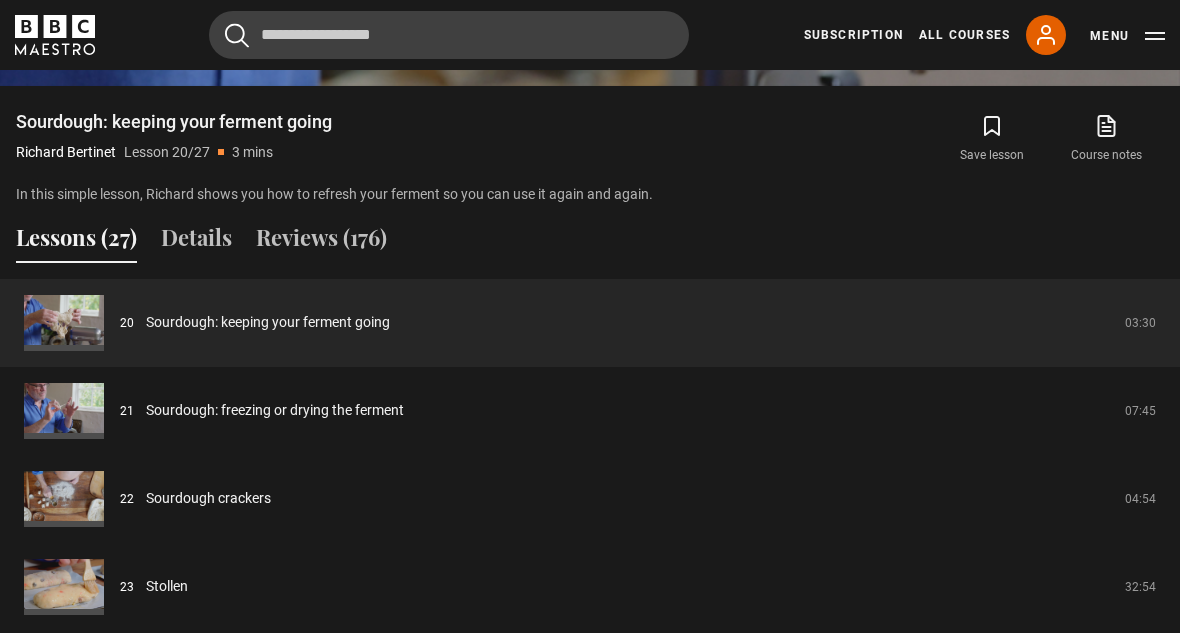 click on "Show all 27 lessons" at bounding box center (590, 753) 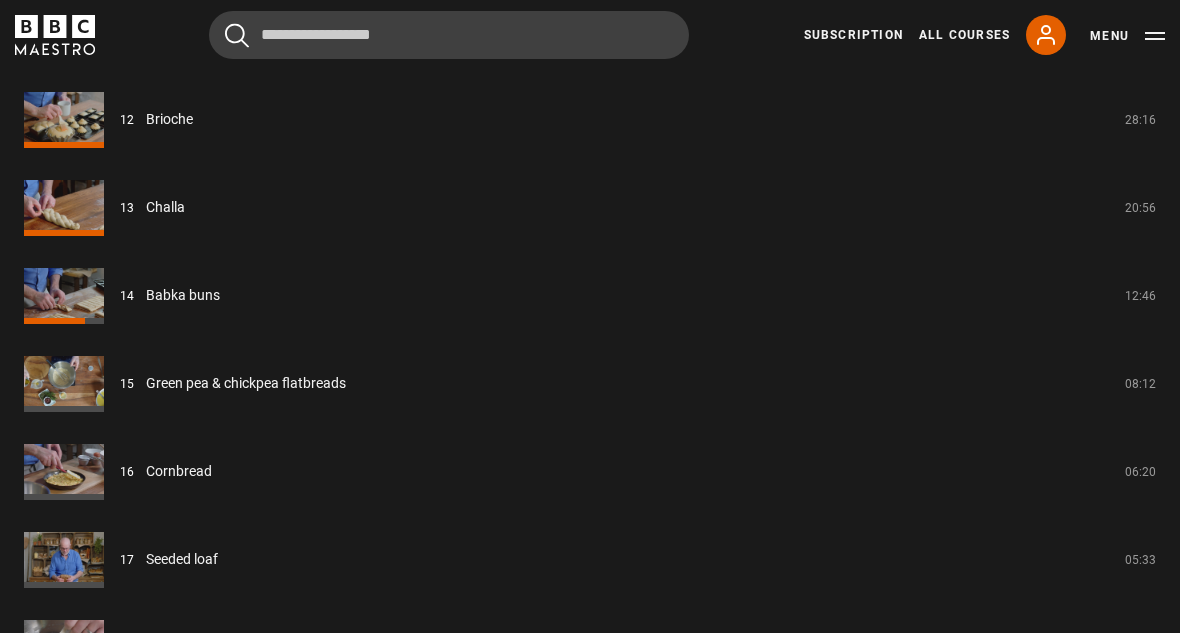 scroll, scrollTop: 2867, scrollLeft: 0, axis: vertical 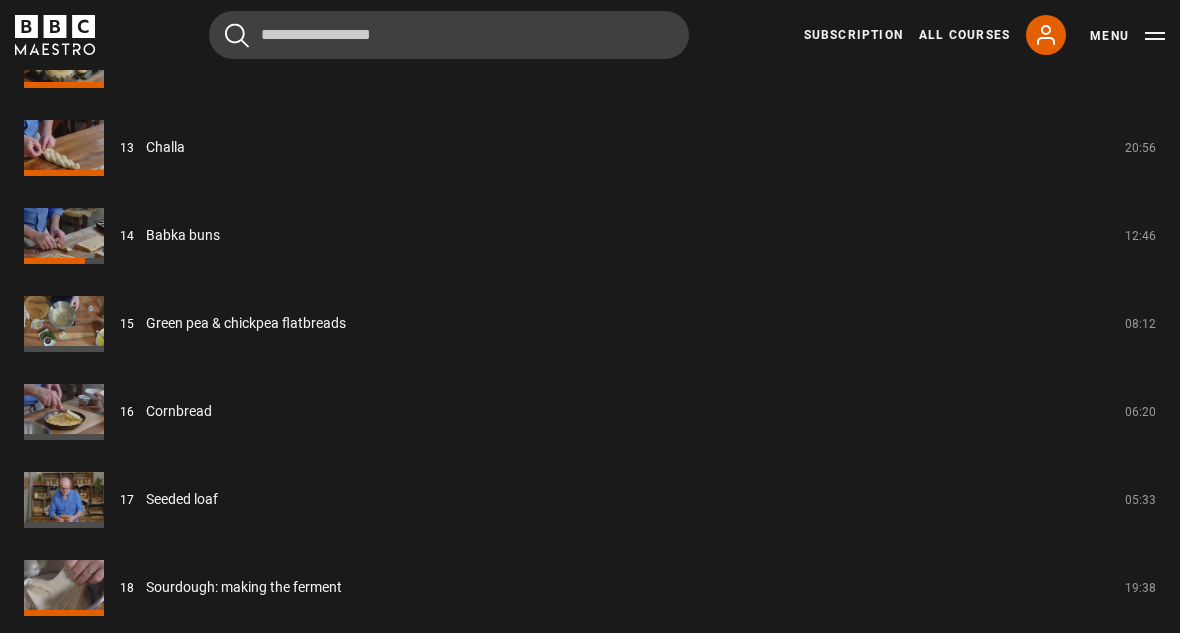 click on "Seeded loaf" at bounding box center (182, 499) 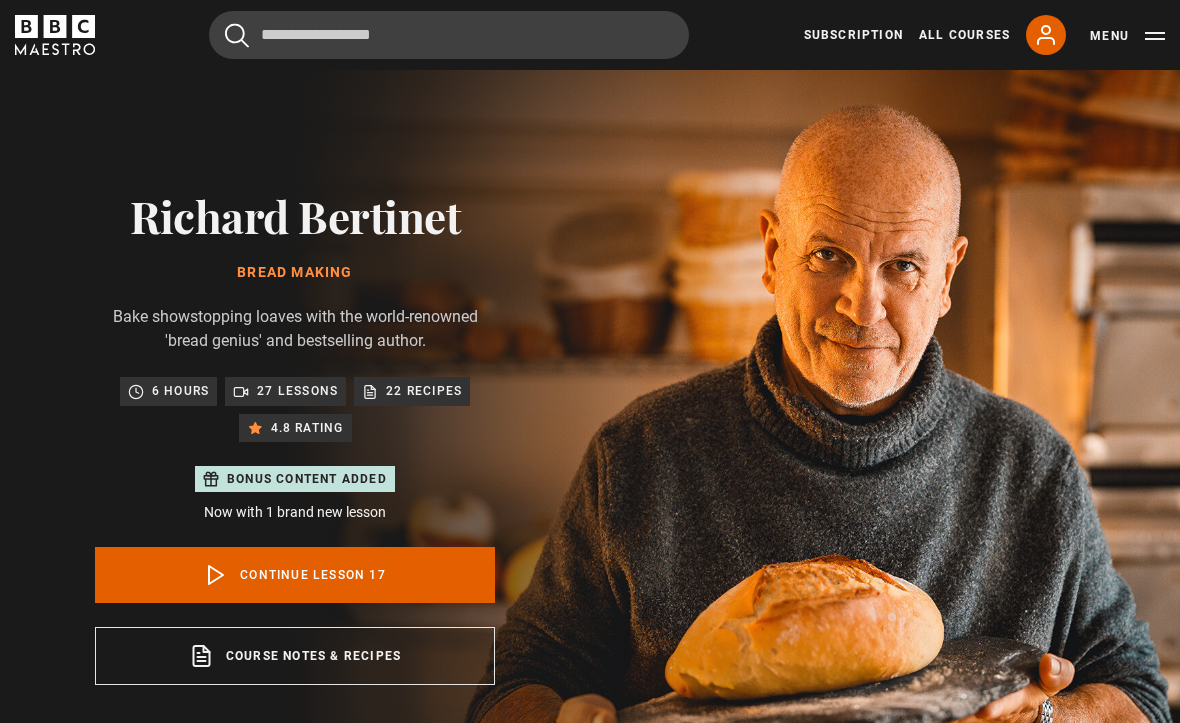 scroll, scrollTop: 803, scrollLeft: 0, axis: vertical 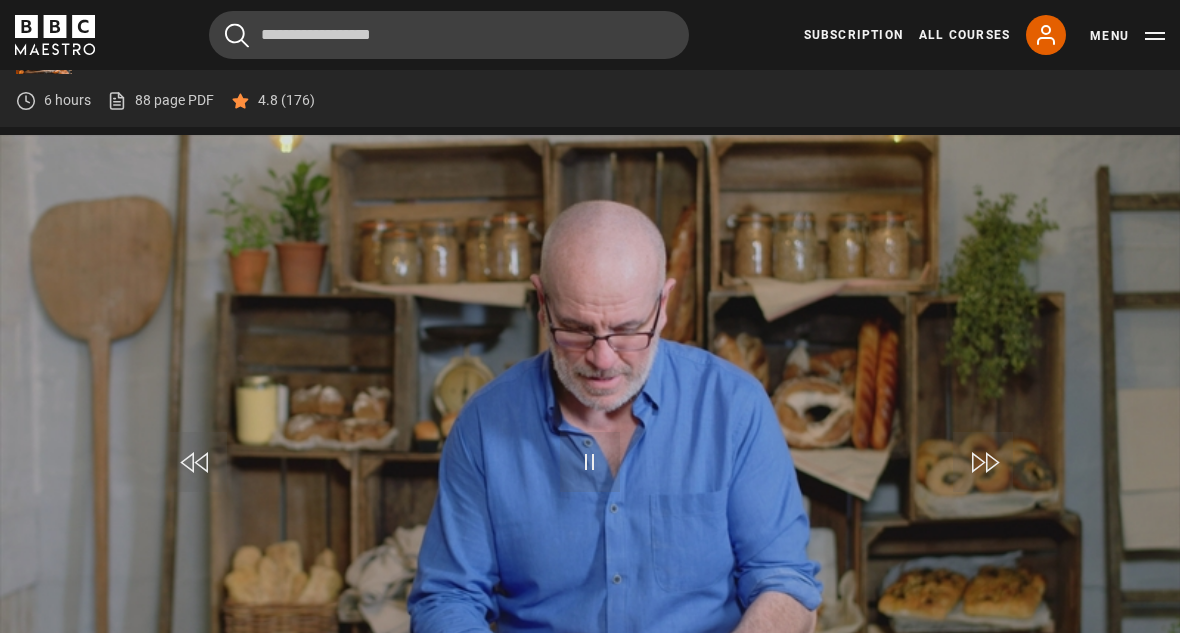 click on "Video Player is loading. Play Lesson Seeded loaf 10s Skip Back 10 seconds Pause 10s Skip Forward 10 seconds Loaded :  98.78% Pause Mute Current Time  5:27 - Duration  5:34
Richard Bertinet
Lesson 17
Seeded loaf
1x Playback Rate 2x 1.5x 1x , selected 0.5x Captions captions off , selected English  Captions This is a modal window.
Lesson Completed
Up next
Sourdough: making the ferment
Cancel
Do you want to save this lesson?
Save lesson" at bounding box center [590, 467] 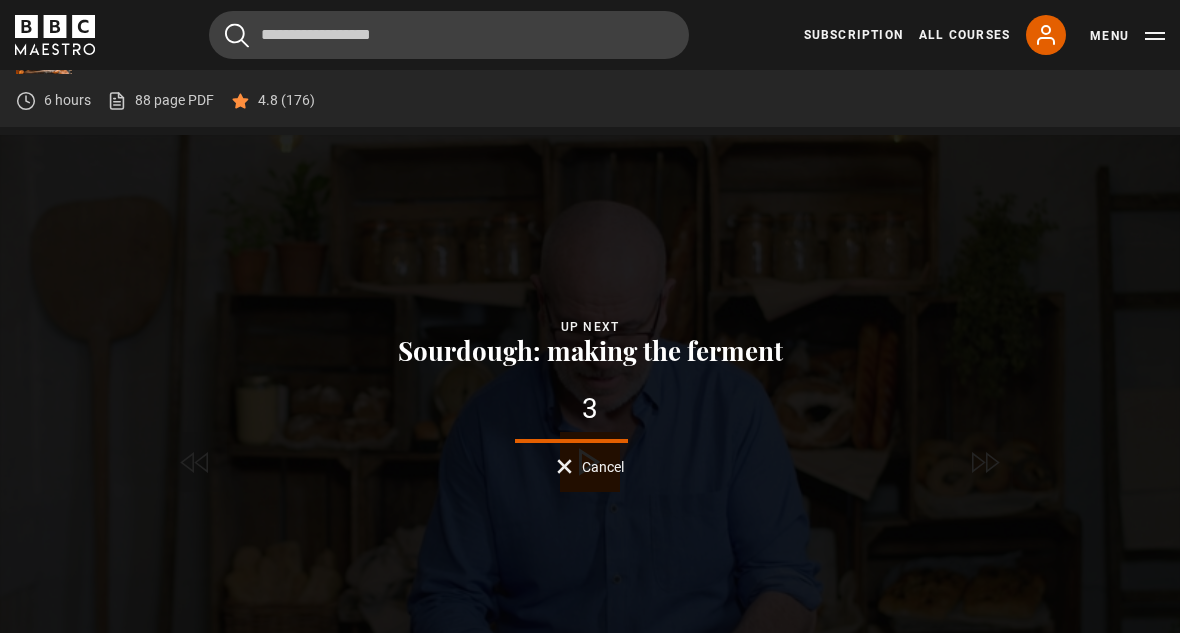 click 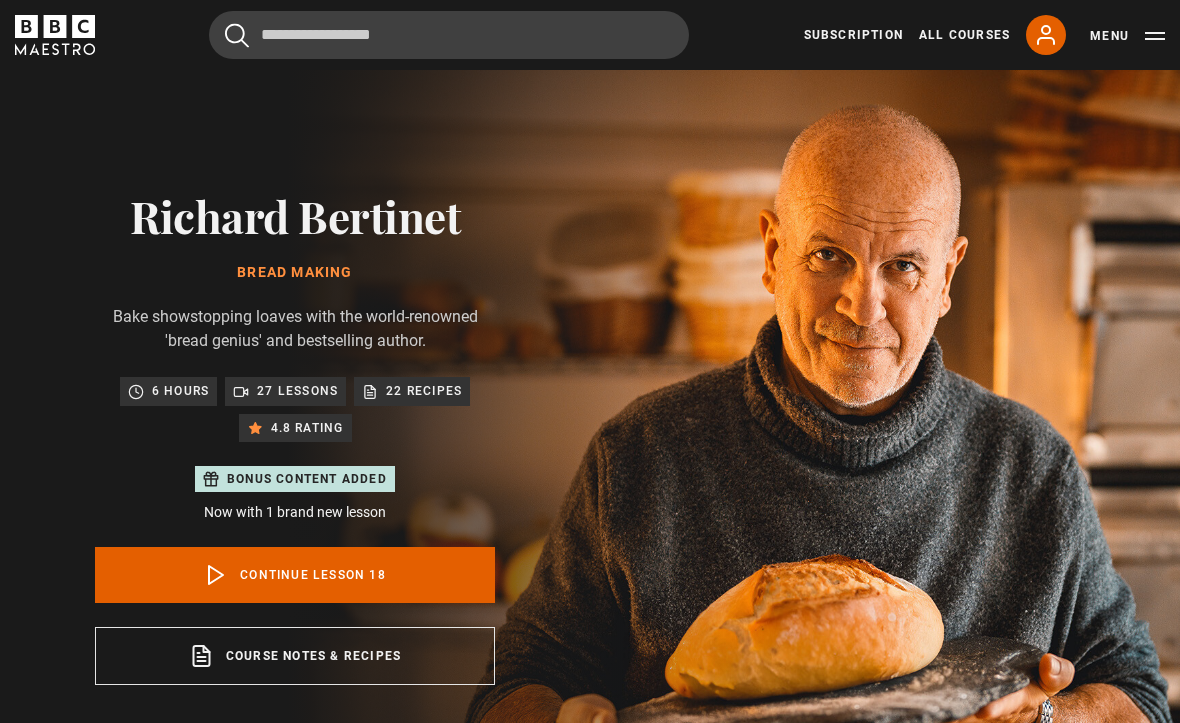 scroll, scrollTop: 803, scrollLeft: 0, axis: vertical 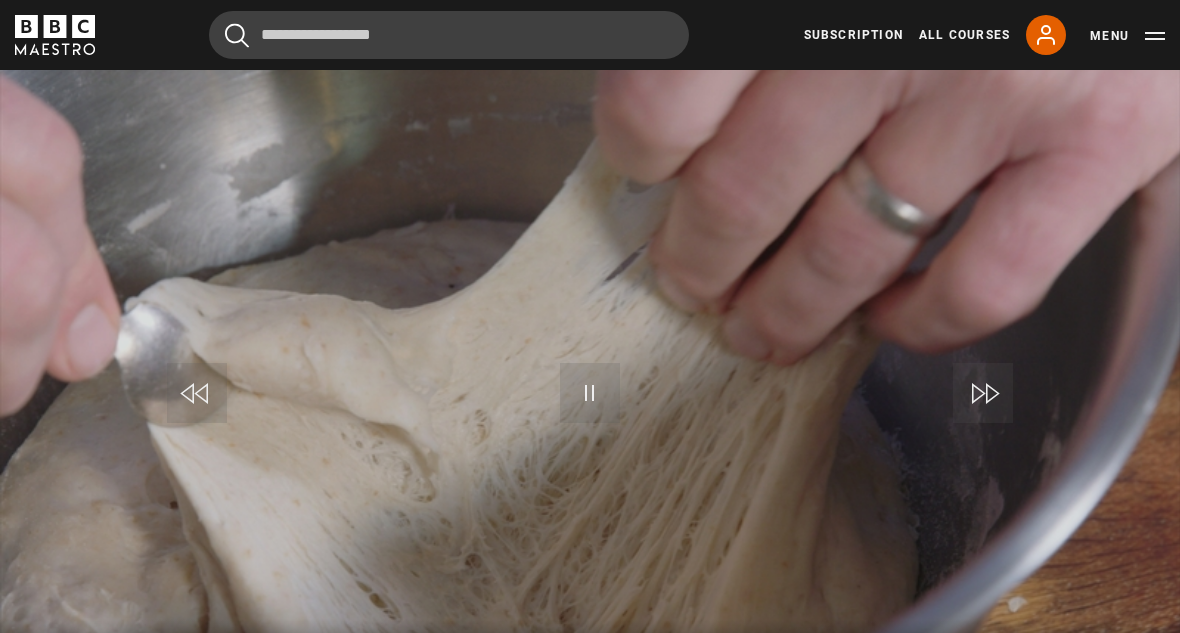 click on "10s Skip Back 10 seconds Pause 10s Skip Forward 10 seconds Loaded :  99.65% Pause Mute Current Time  19:01 - Duration  19:39
Richard Bertinet
Lesson 18
Sourdough: making the ferment
1x Playback Rate 2x 1.5x 1x , selected 0.5x Captions captions off , selected English  Captions" at bounding box center (590, 674) 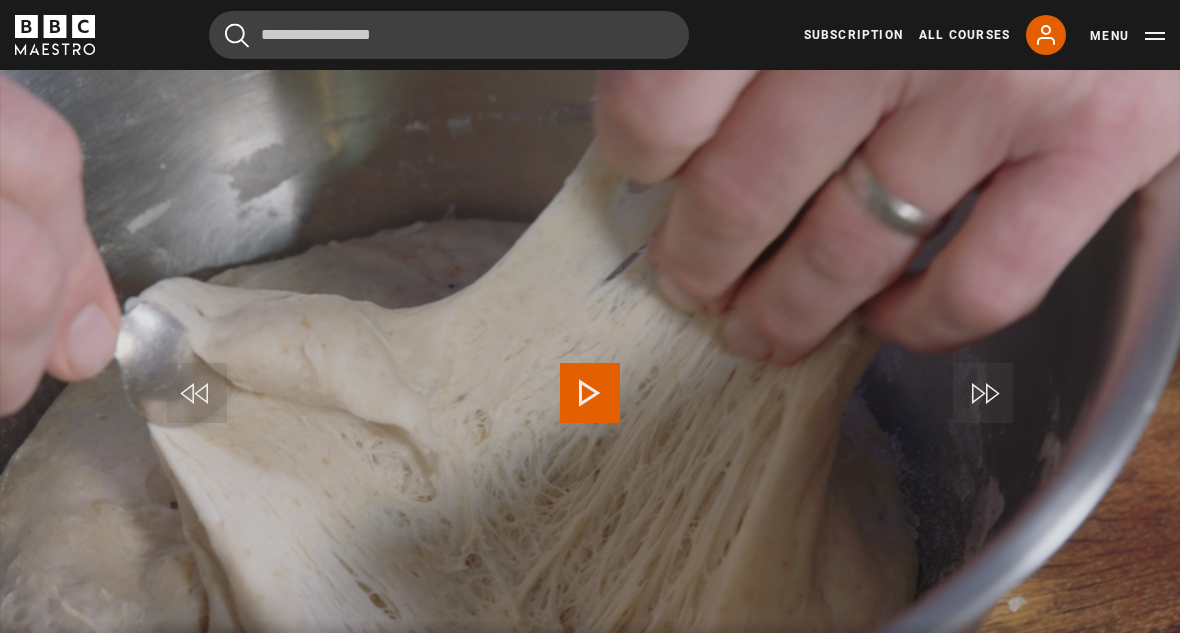 click on "Video Player is loading. Play Lesson Sourdough: making the ferment 10s Skip Back 10 seconds Play 10s Skip Forward 10 seconds Loaded :  99.65% Play Mute Current Time  19:03 - Duration  19:39
Richard Bertinet
Lesson 18
Sourdough: making the ferment
1x Playback Rate 2x 1.5x 1x , selected 0.5x Captions captions off , selected English  Captions This is a modal window.
Lesson Completed
Up next
Sourdough: making the bread
Cancel
Do you want to save this lesson?
Saved" at bounding box center [590, 398] 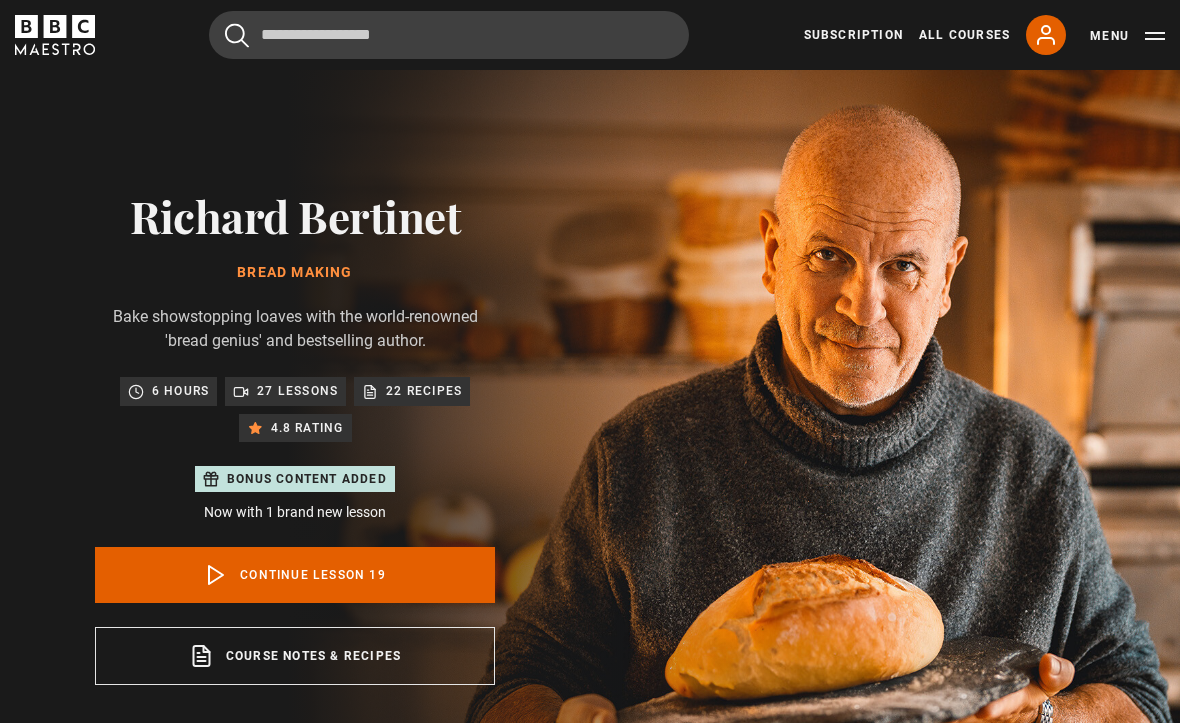 scroll, scrollTop: 803, scrollLeft: 0, axis: vertical 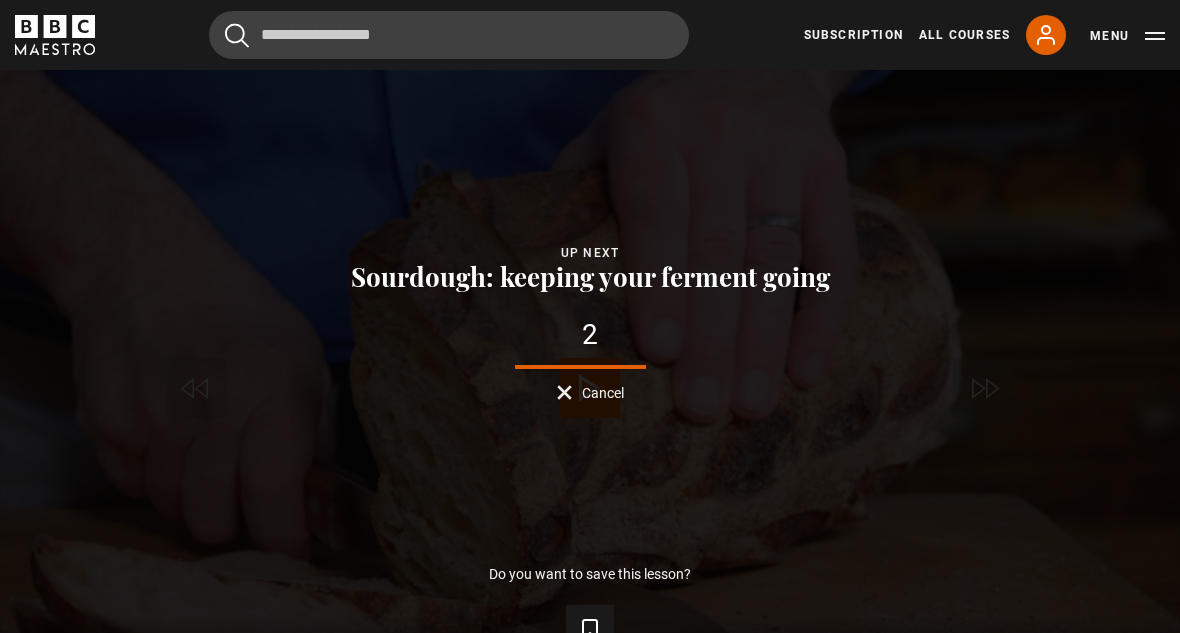 click 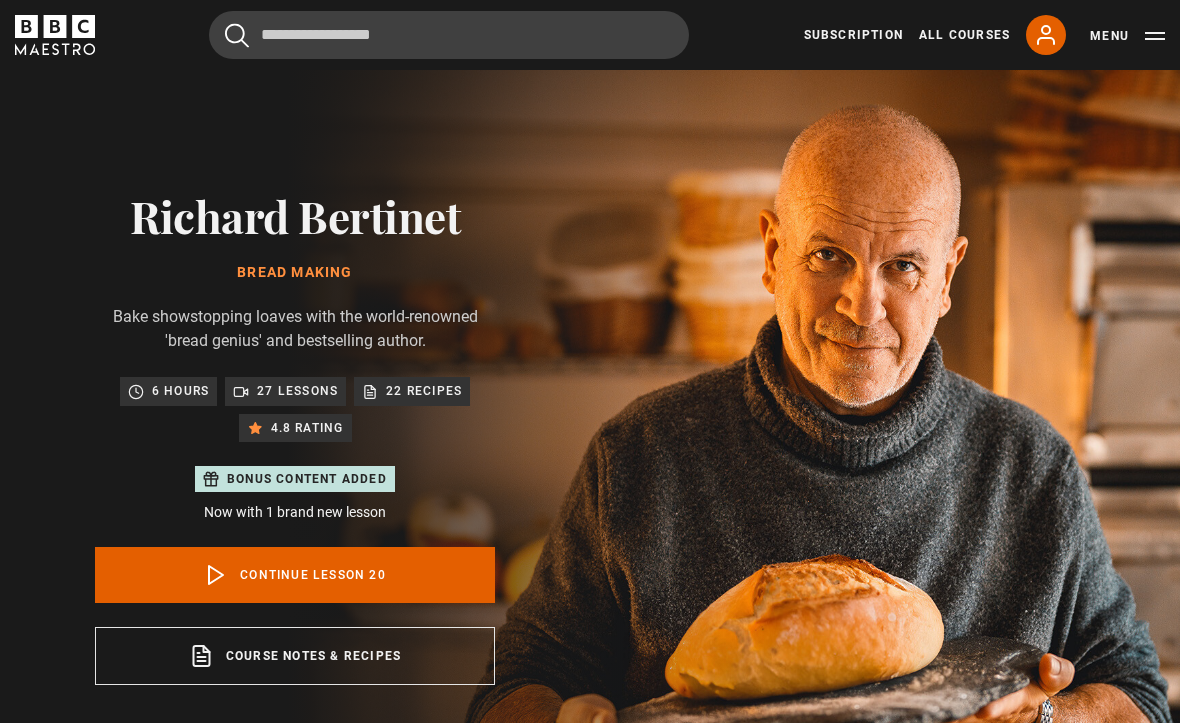 scroll, scrollTop: 803, scrollLeft: 0, axis: vertical 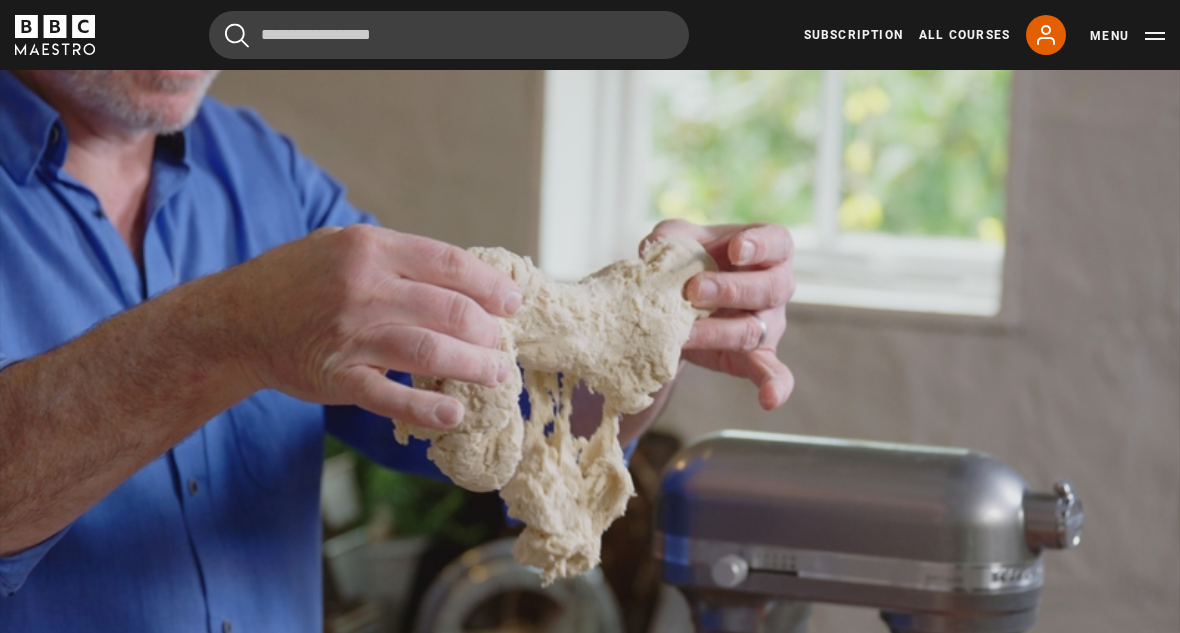 click on "Video Player is loading. Play Lesson Sourdough: keeping your ferment going 10s Skip Back 10 seconds Pause 10s Skip Forward 10 seconds Loaded :  21.16% Pause Mute Current Time  0:04 - Duration  3:31
Richard Bertinet
Lesson 20
Sourdough: keeping your ferment going
1x Playback Rate 2x 1.5x 1x , selected 0.5x Captions captions off , selected English  Captions This is a modal window.
Lesson Completed
Up next
Sourdough: freezing or drying the ferment
Cancel
Do you want to save this lesson?
Save lesson" at bounding box center [590, 393] 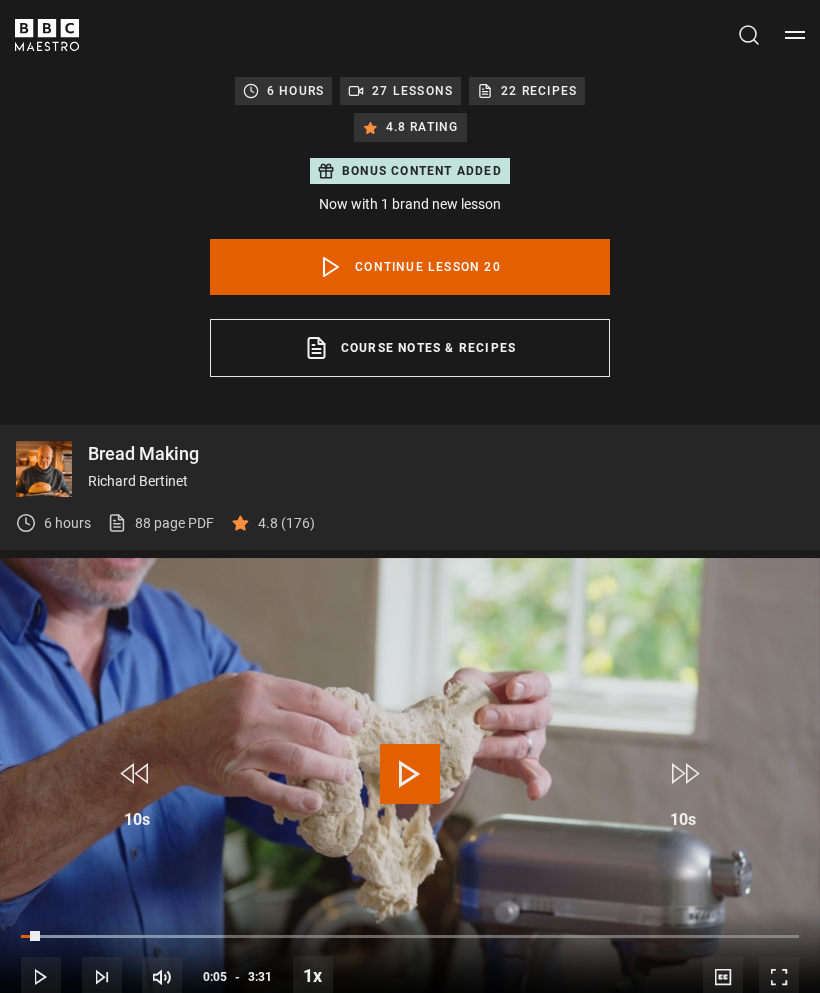 scroll, scrollTop: 1220, scrollLeft: 0, axis: vertical 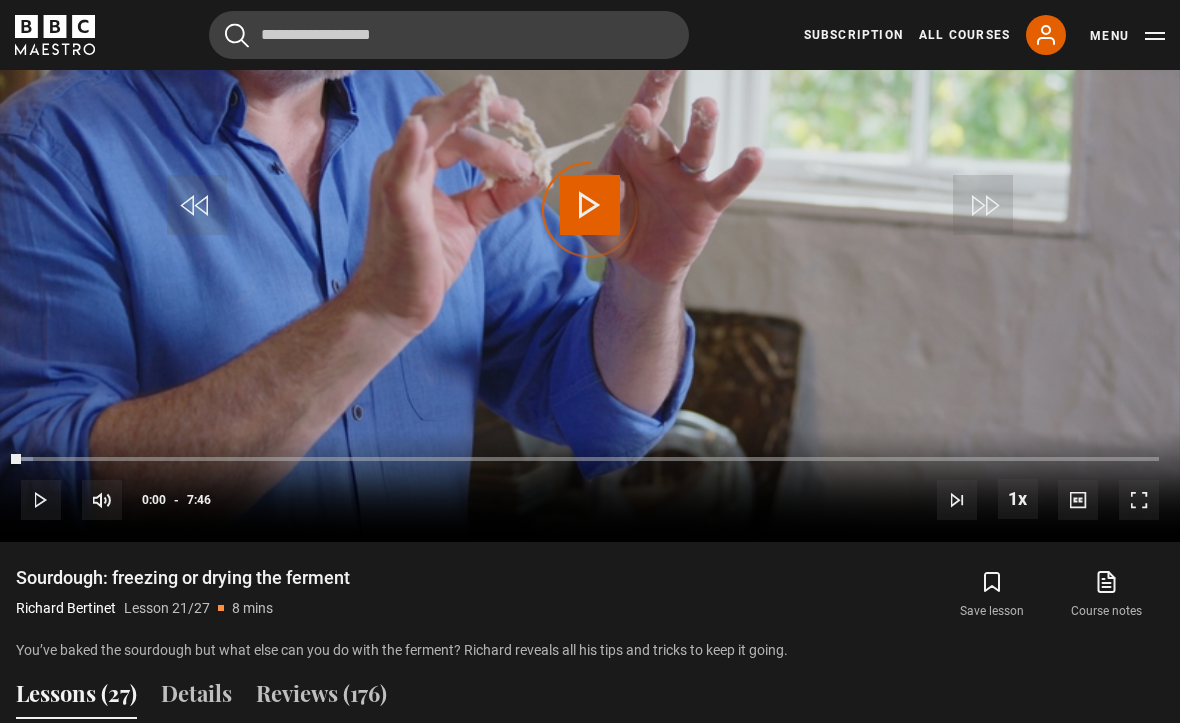 click 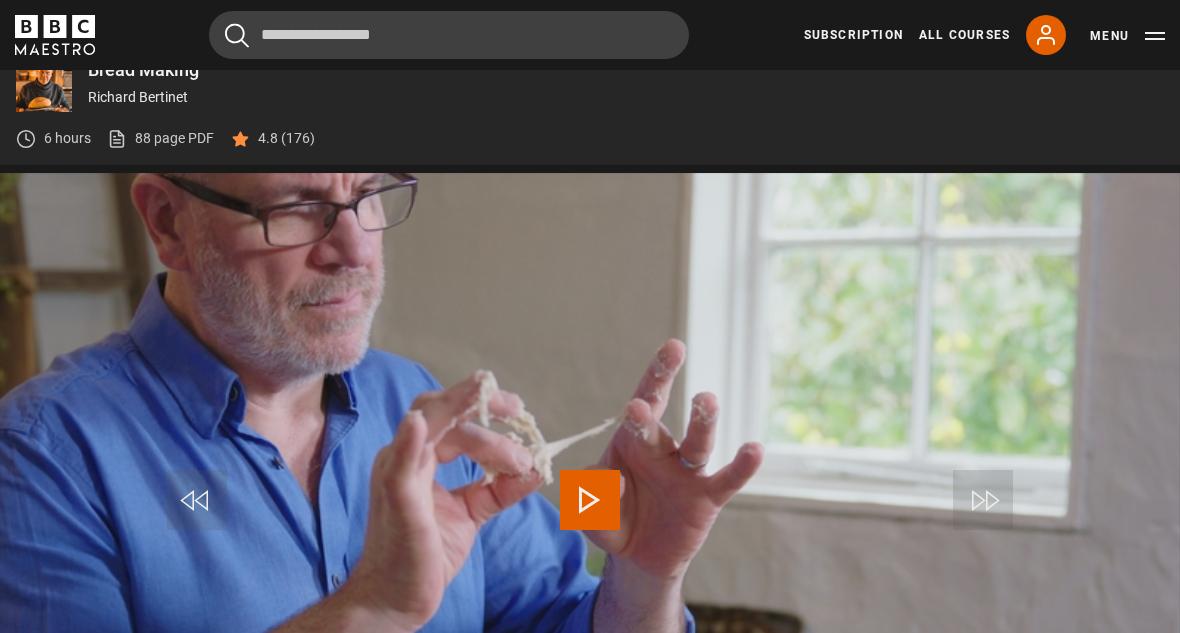 scroll, scrollTop: 855, scrollLeft: 0, axis: vertical 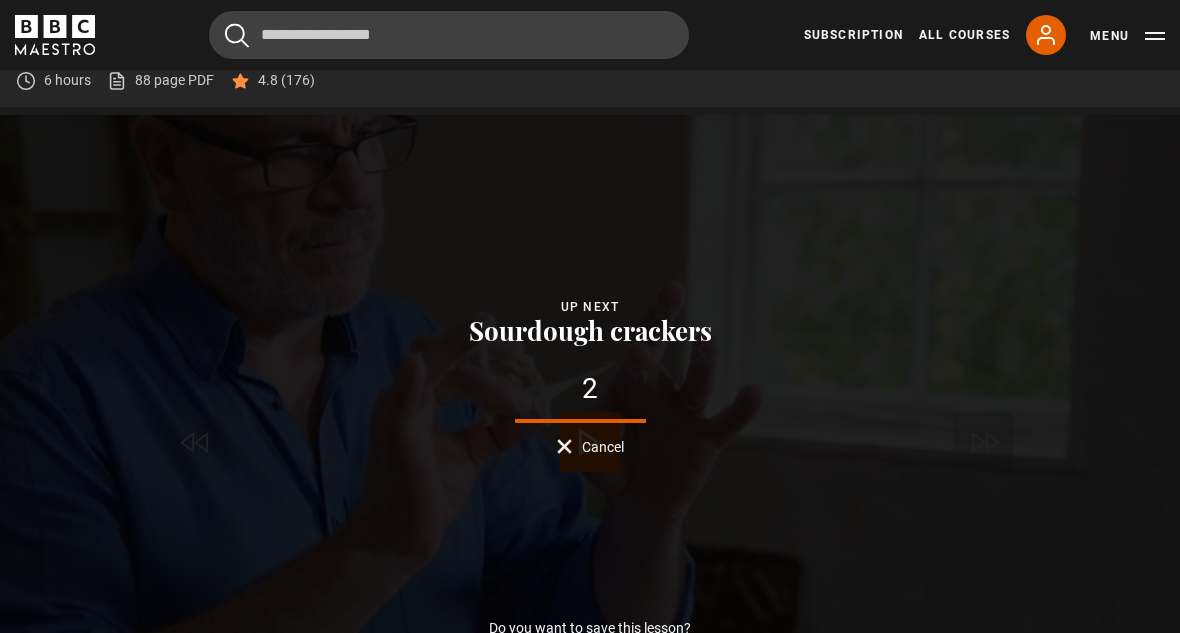 click on "You saved this lesson" at bounding box center (590, 683) 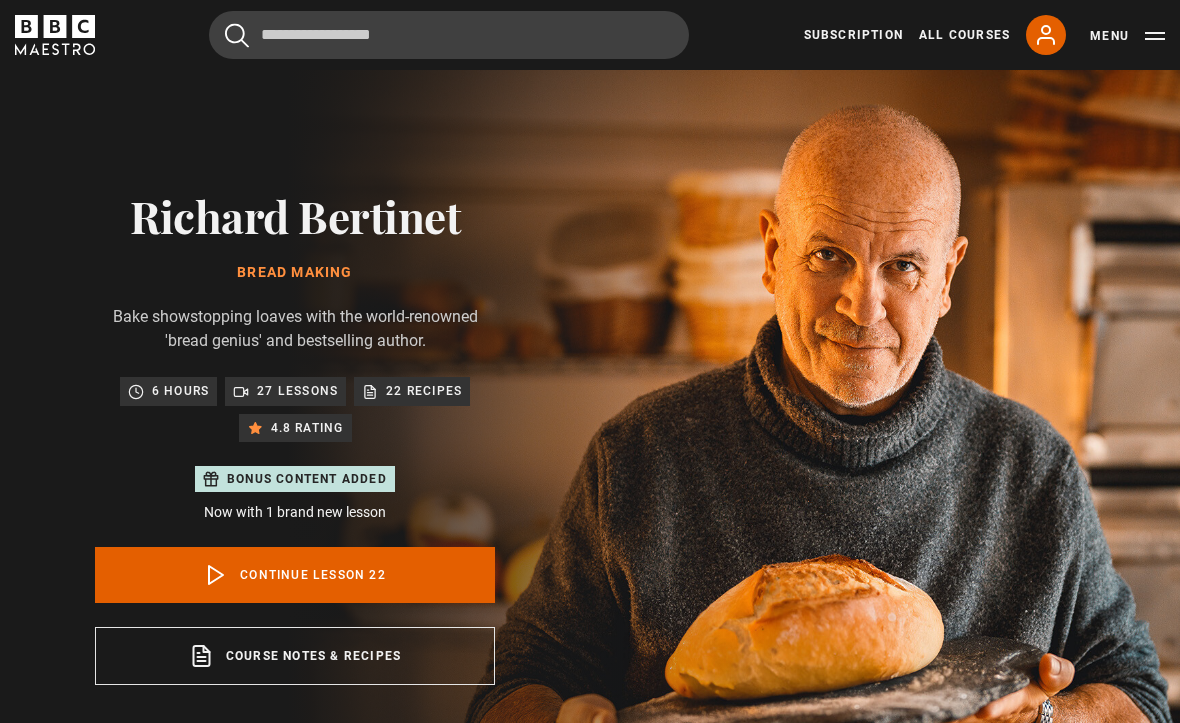 scroll, scrollTop: 803, scrollLeft: 0, axis: vertical 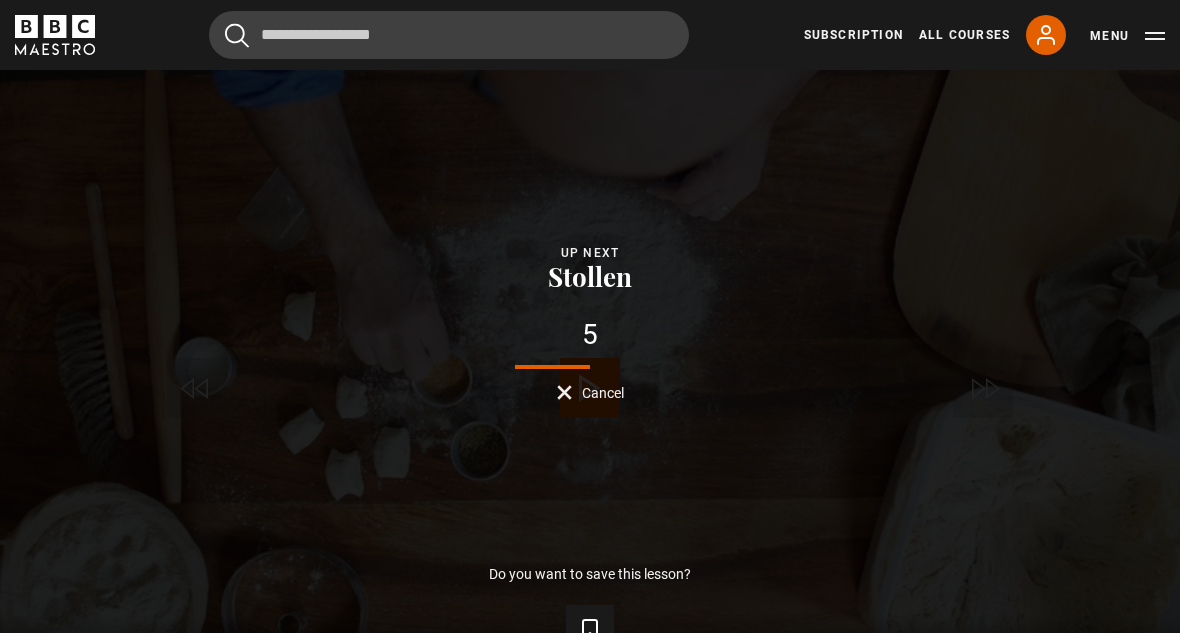 click 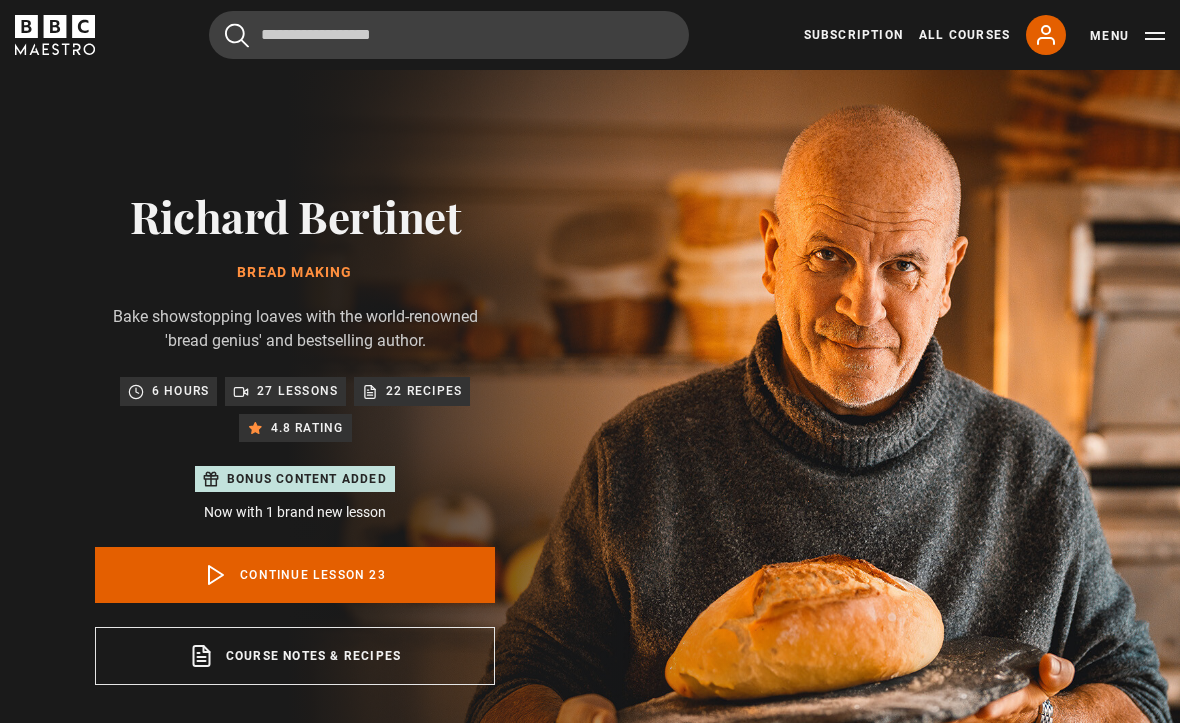 scroll, scrollTop: 803, scrollLeft: 0, axis: vertical 